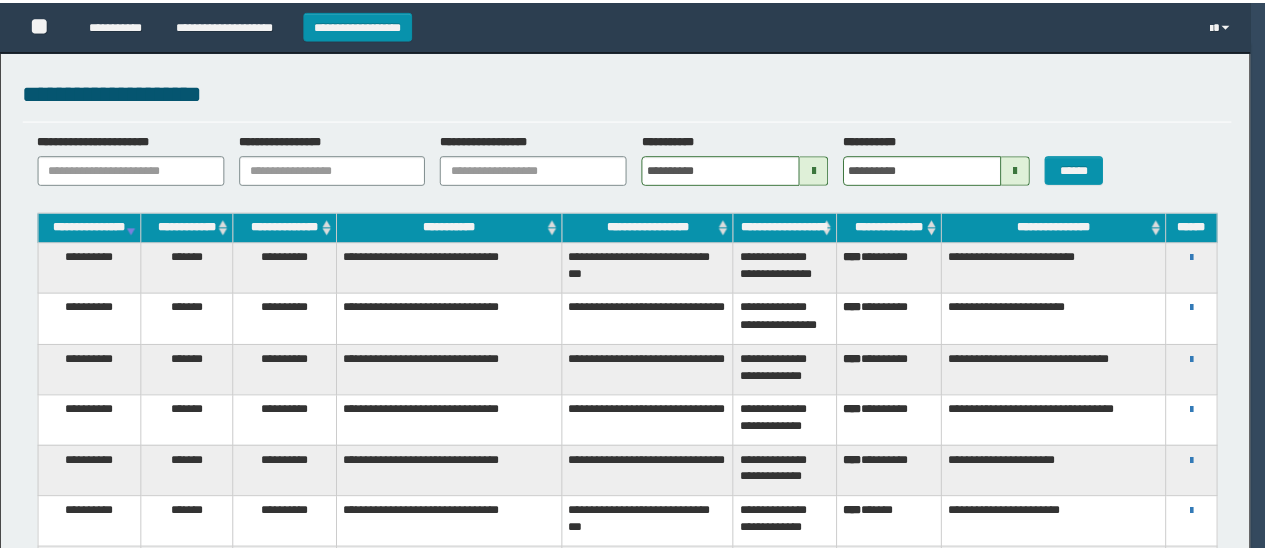 scroll, scrollTop: 0, scrollLeft: 0, axis: both 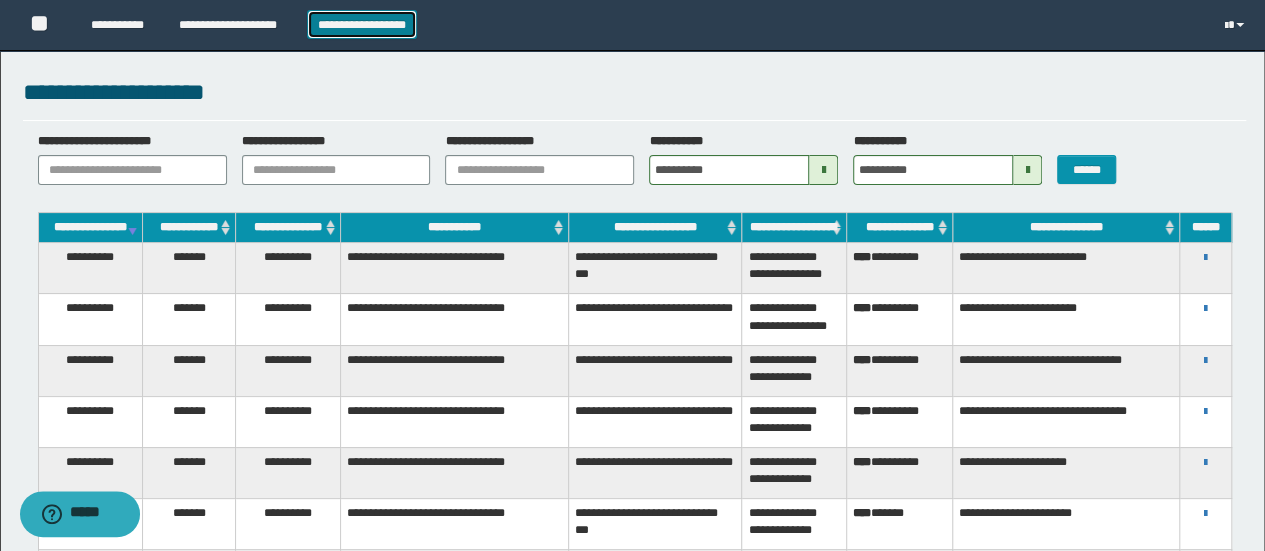 click on "**********" at bounding box center [362, 24] 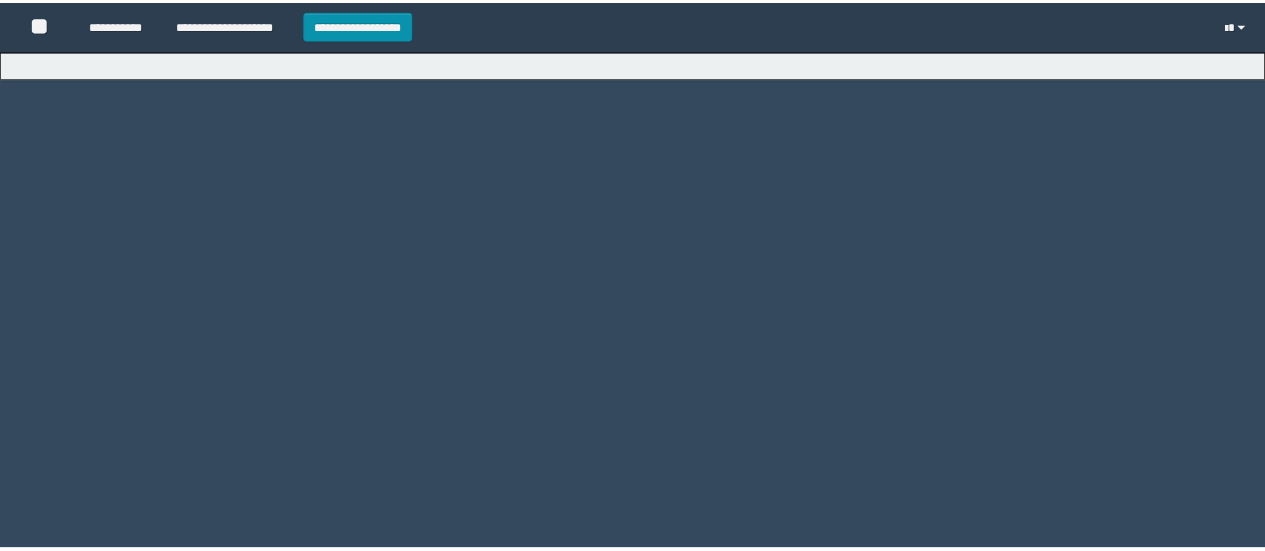 scroll, scrollTop: 0, scrollLeft: 0, axis: both 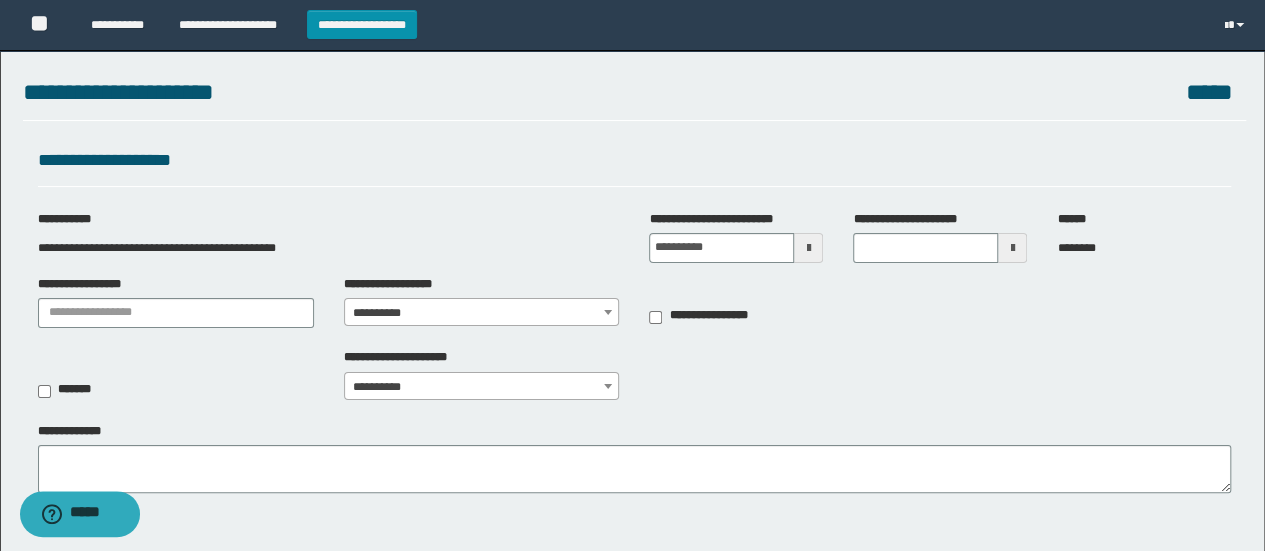 click at bounding box center (808, 248) 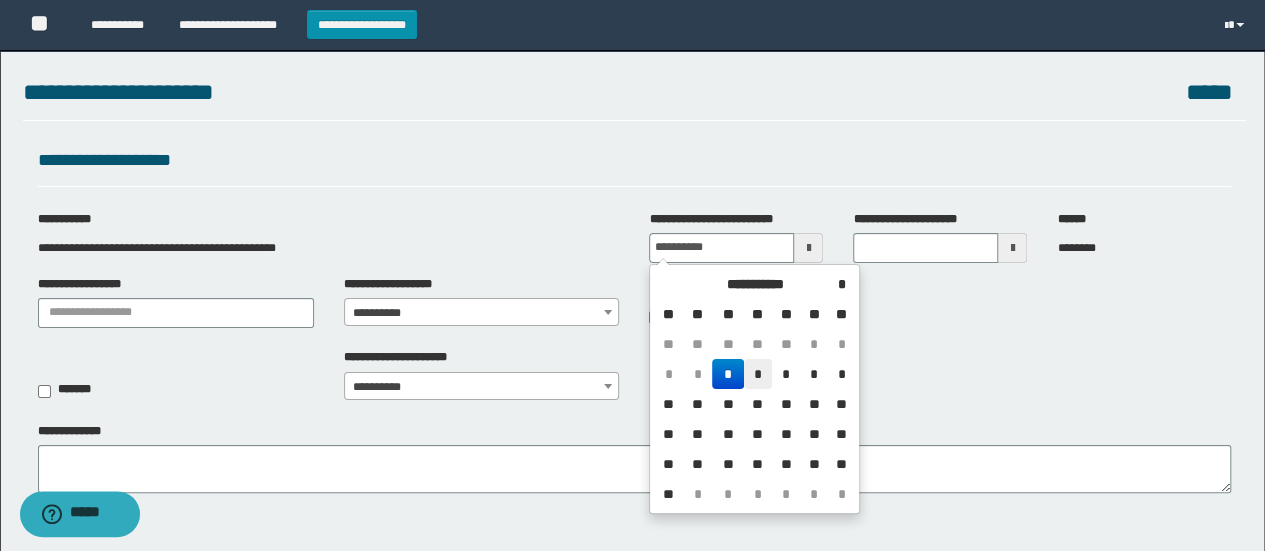 click on "*" at bounding box center [758, 374] 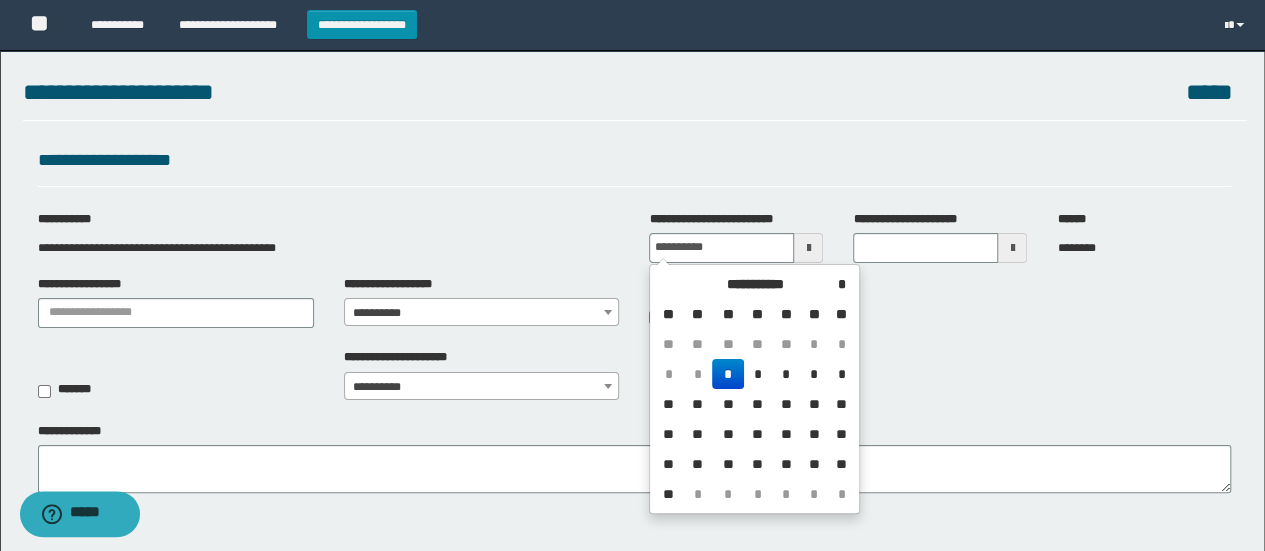 type on "**********" 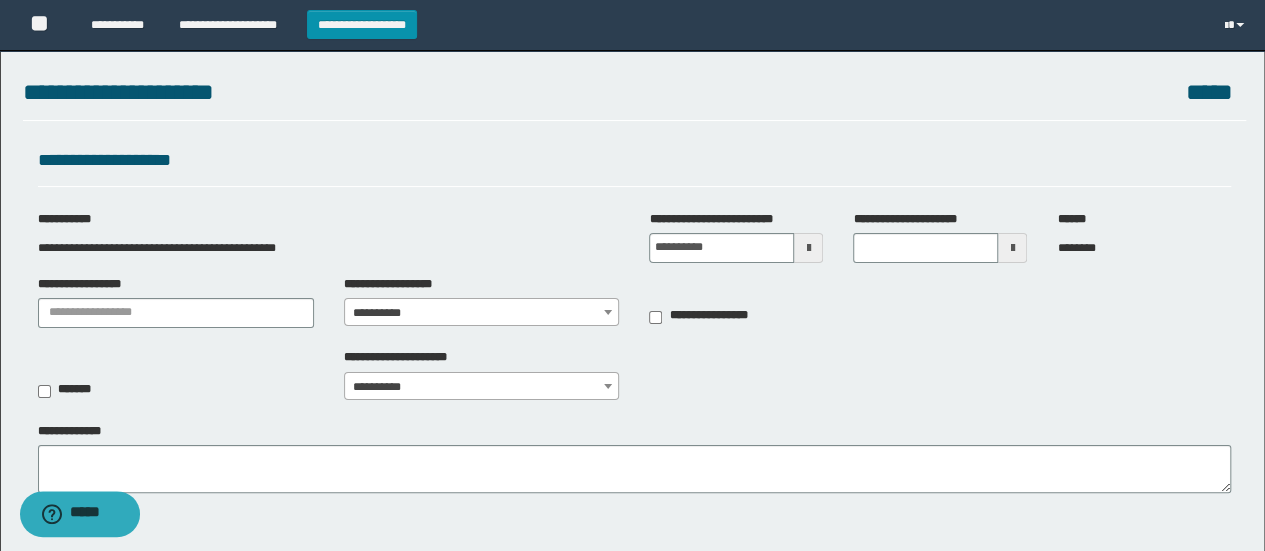 click at bounding box center (1012, 248) 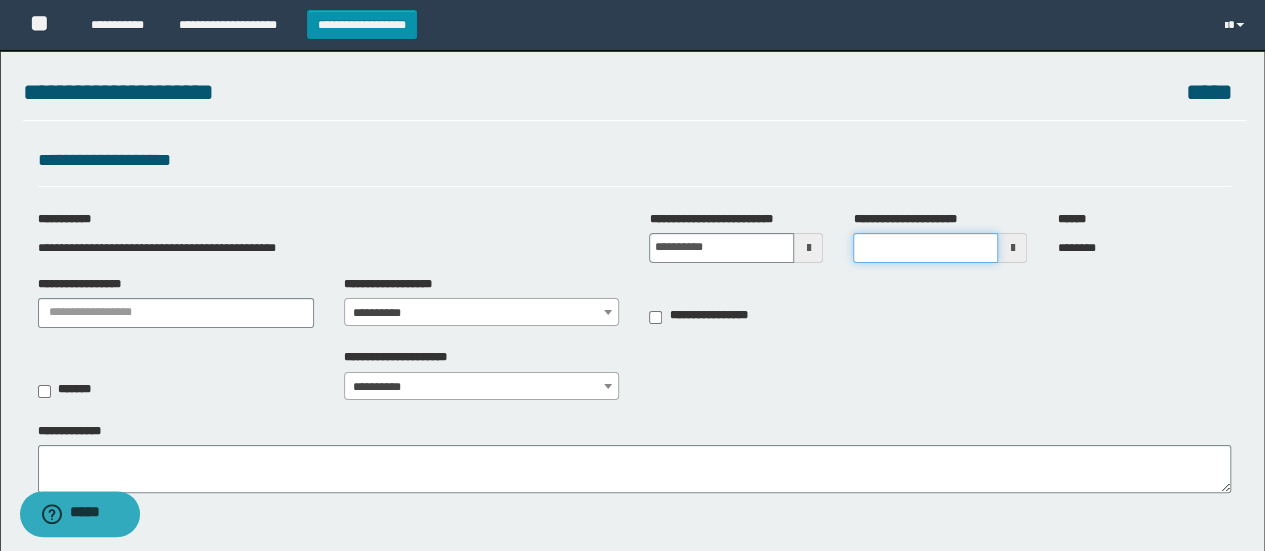 click on "**********" at bounding box center (925, 248) 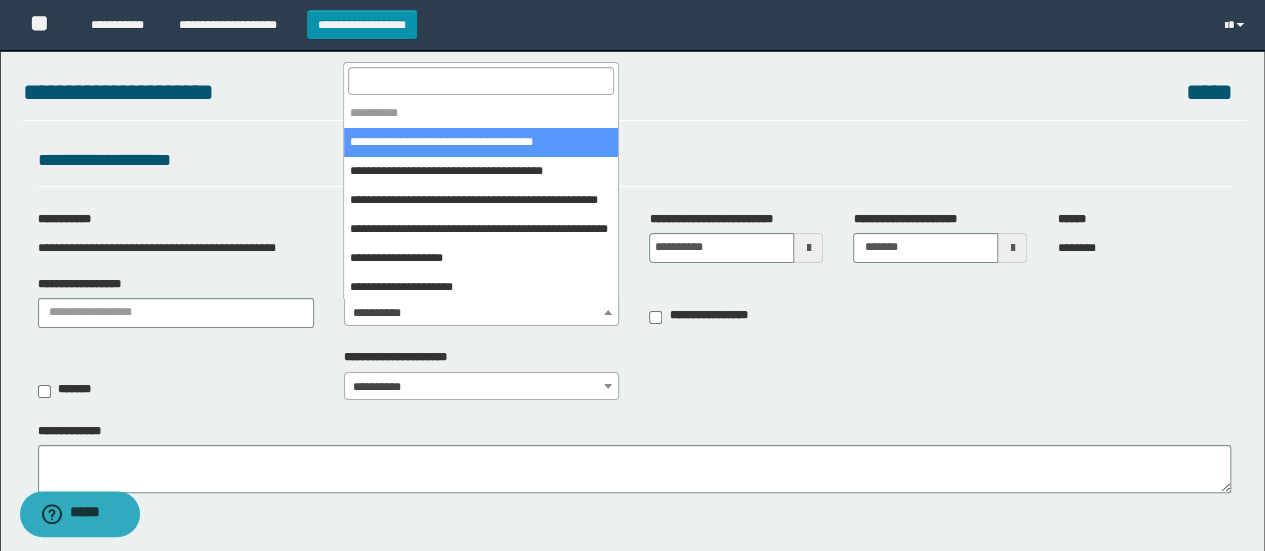 click on "**********" at bounding box center [482, 313] 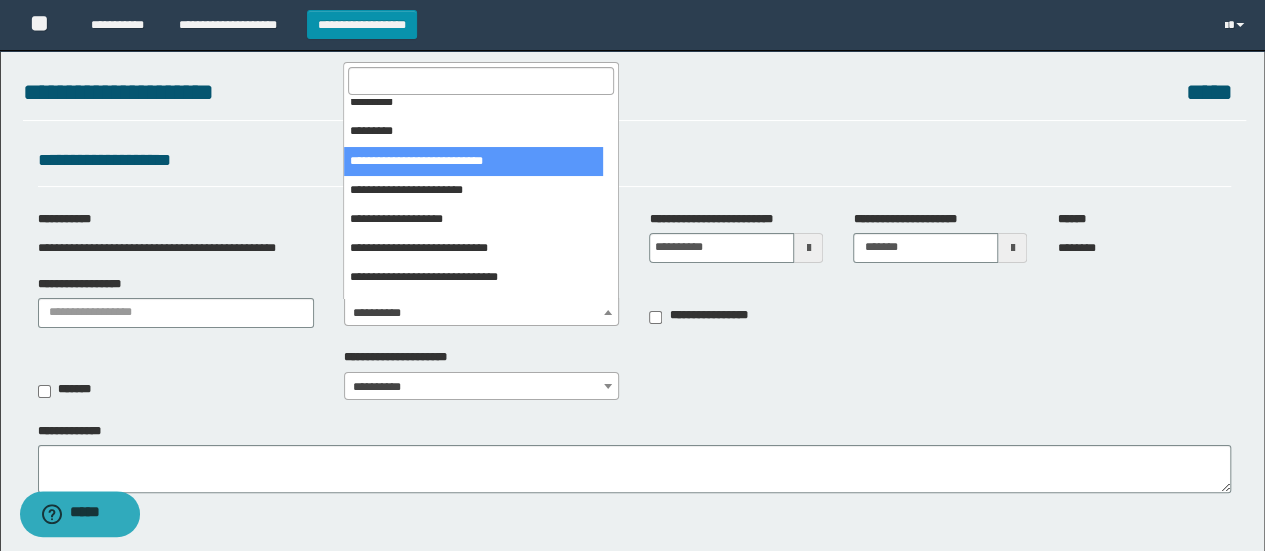 scroll, scrollTop: 600, scrollLeft: 0, axis: vertical 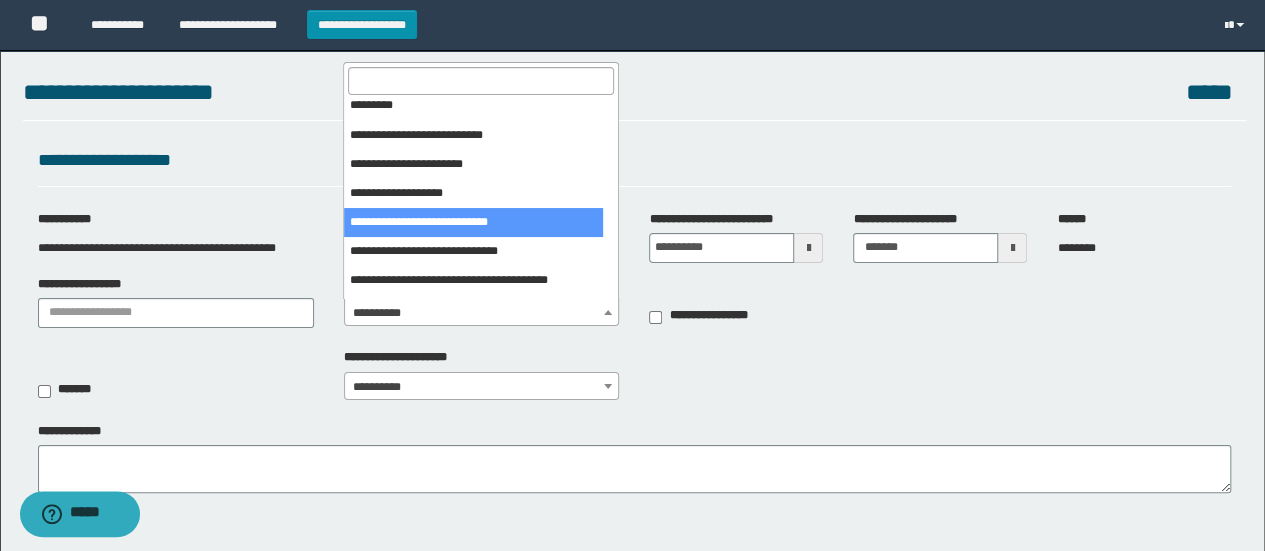 select on "***" 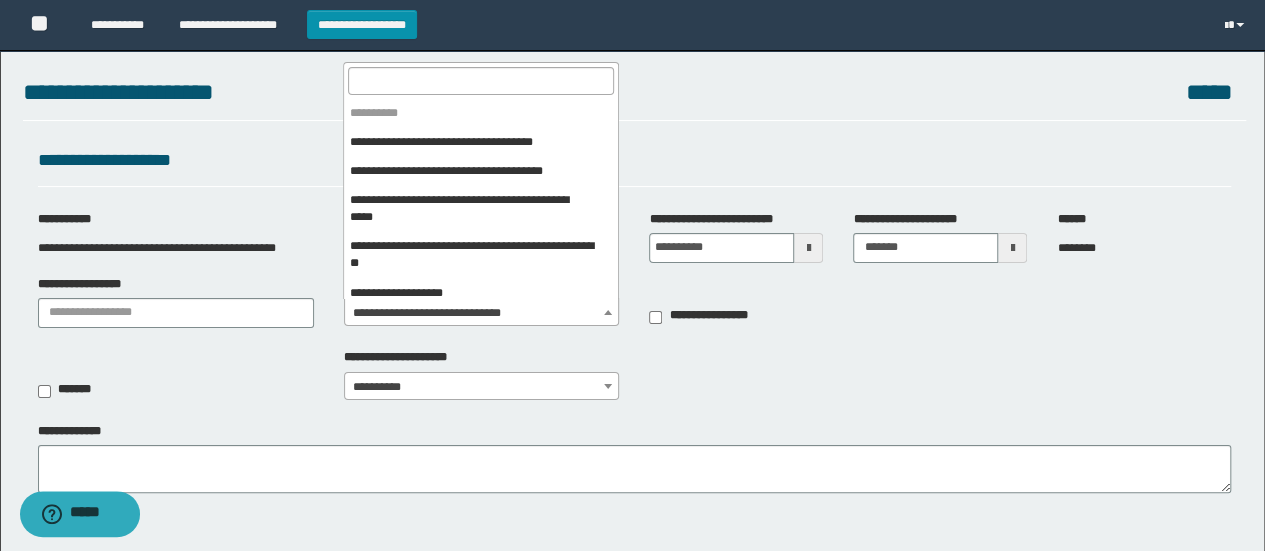 click on "**********" at bounding box center [482, 313] 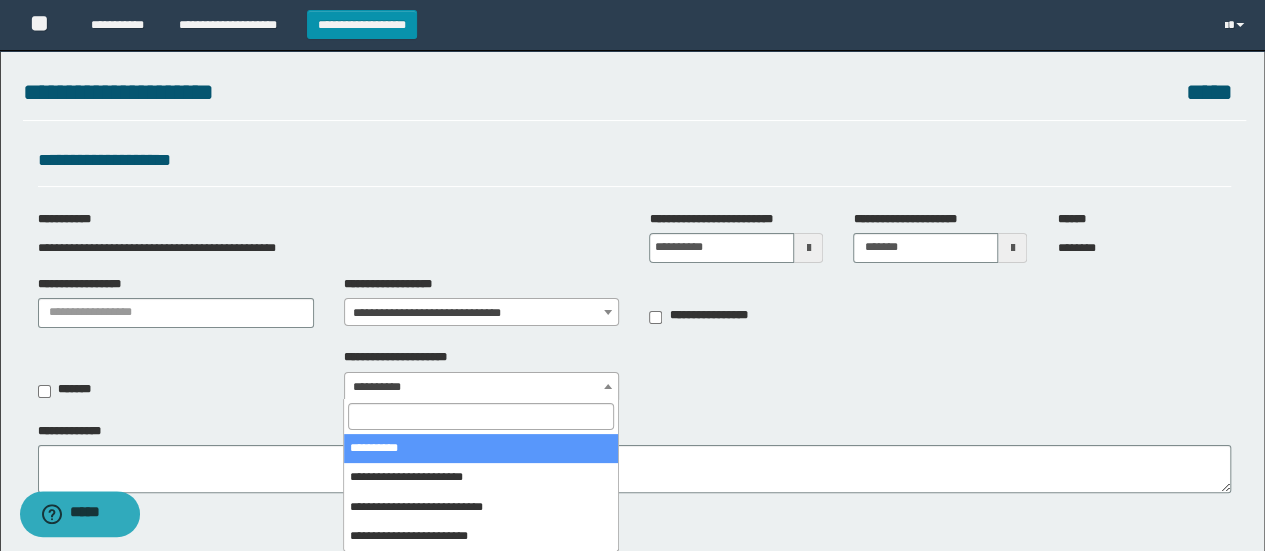 click on "**********" at bounding box center [482, 387] 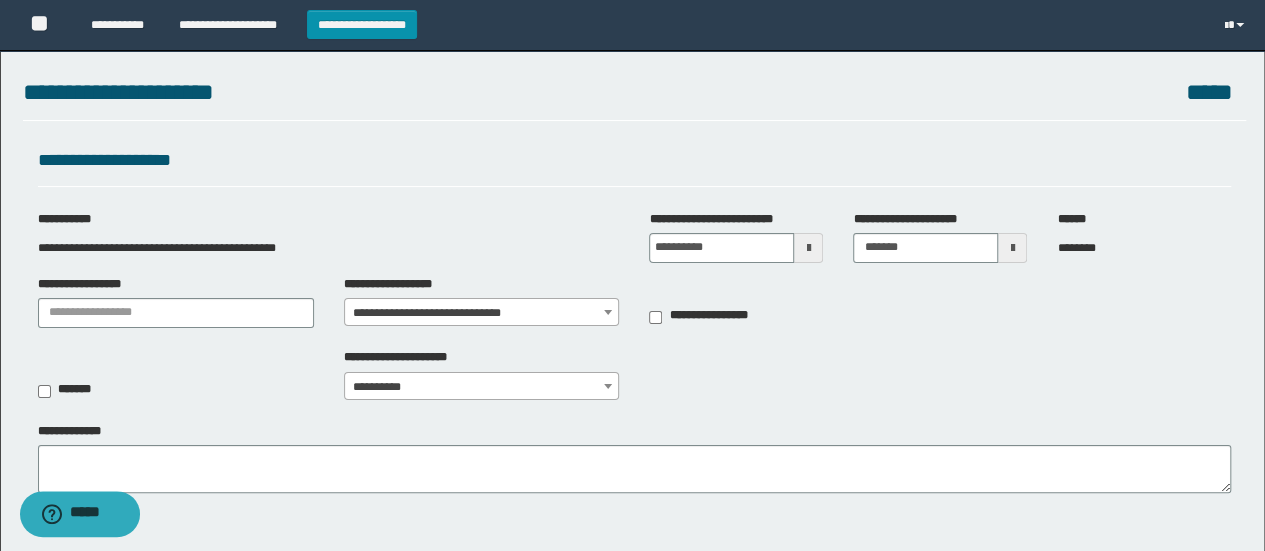 click on "**********" at bounding box center [482, 387] 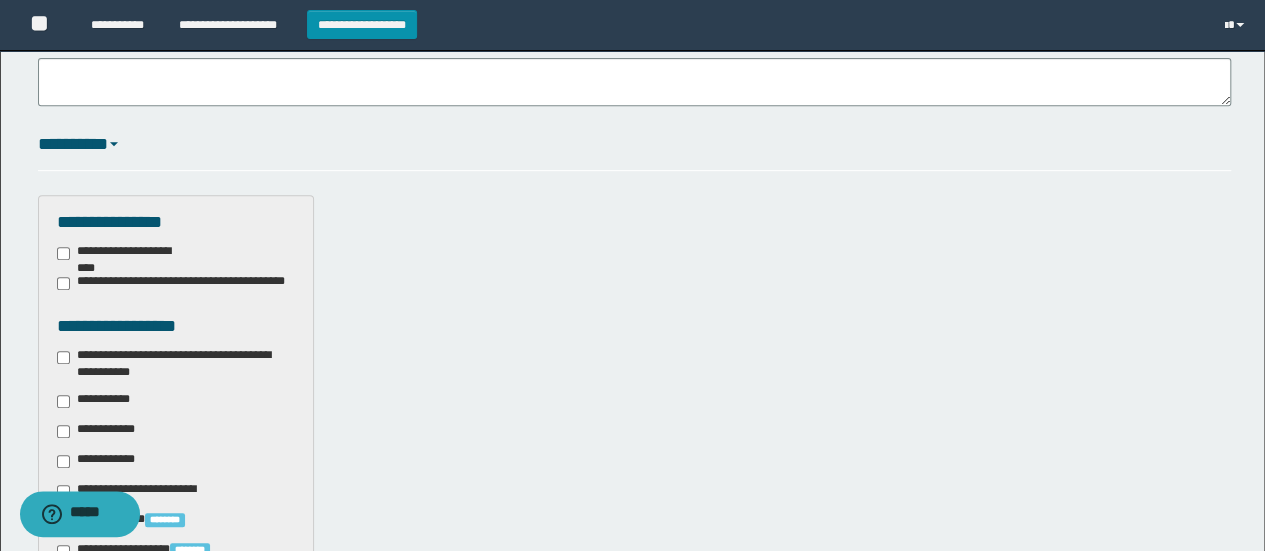 scroll, scrollTop: 500, scrollLeft: 0, axis: vertical 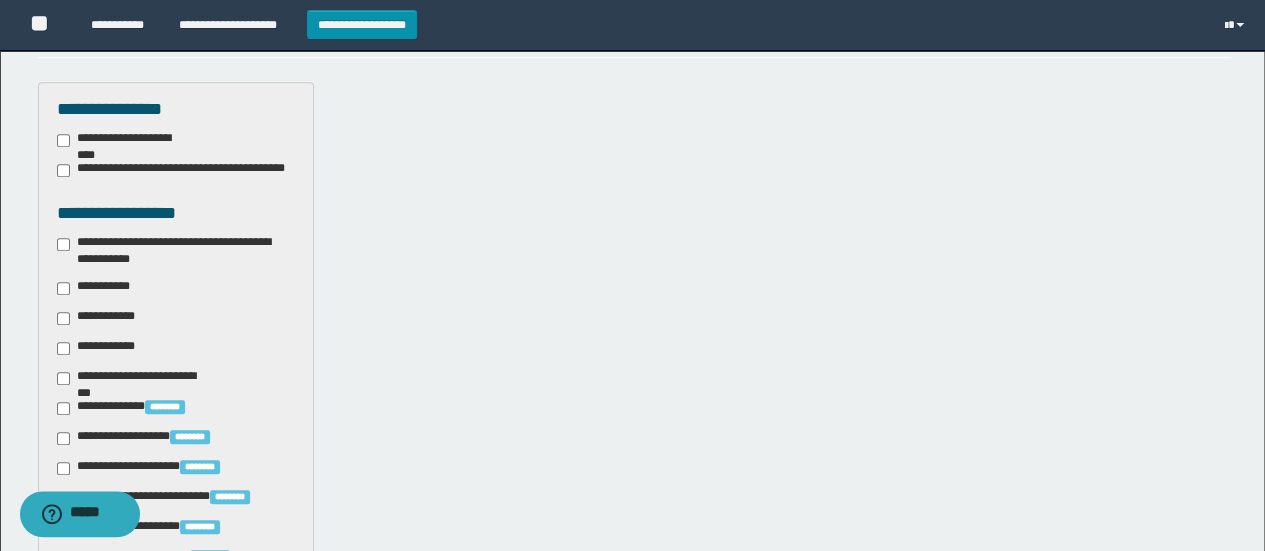 click on "**********" at bounding box center [176, 251] 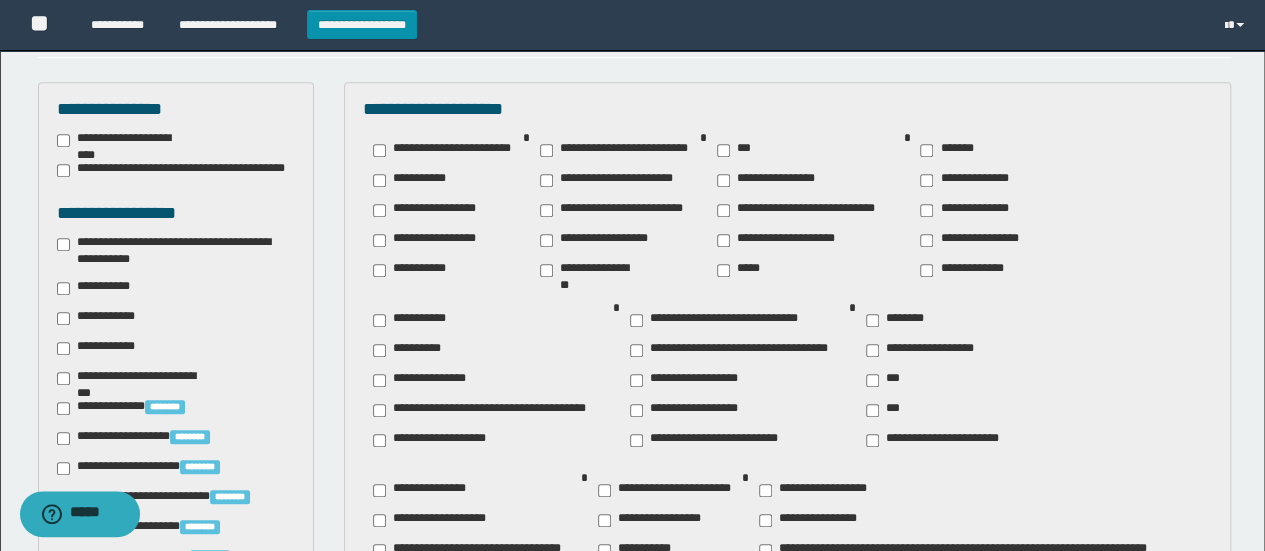 click on "**********" at bounding box center (970, 240) 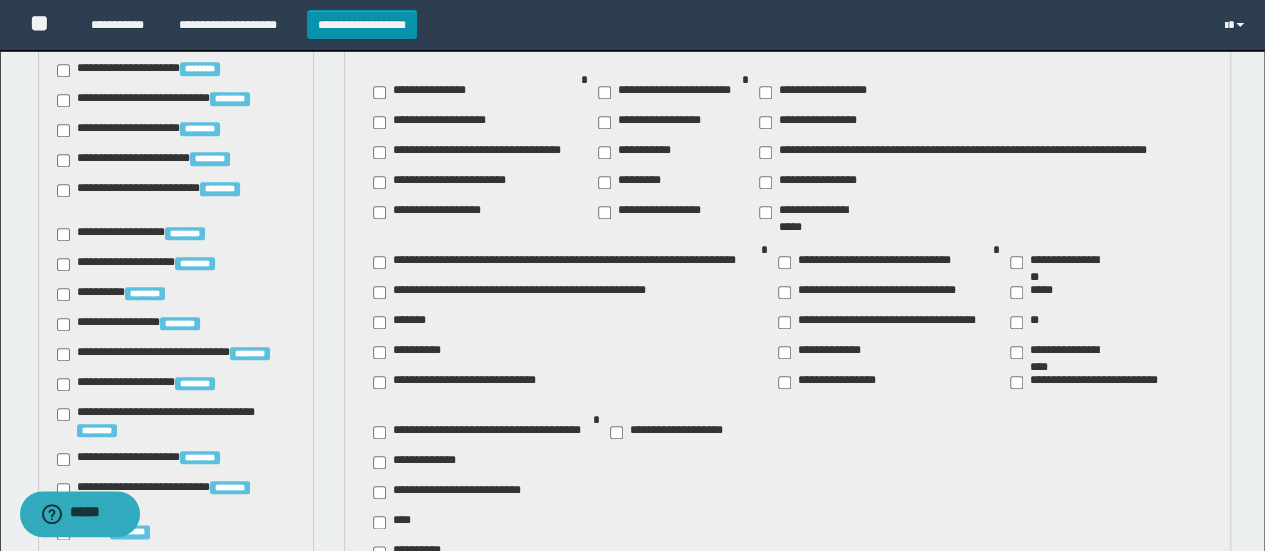 scroll, scrollTop: 900, scrollLeft: 0, axis: vertical 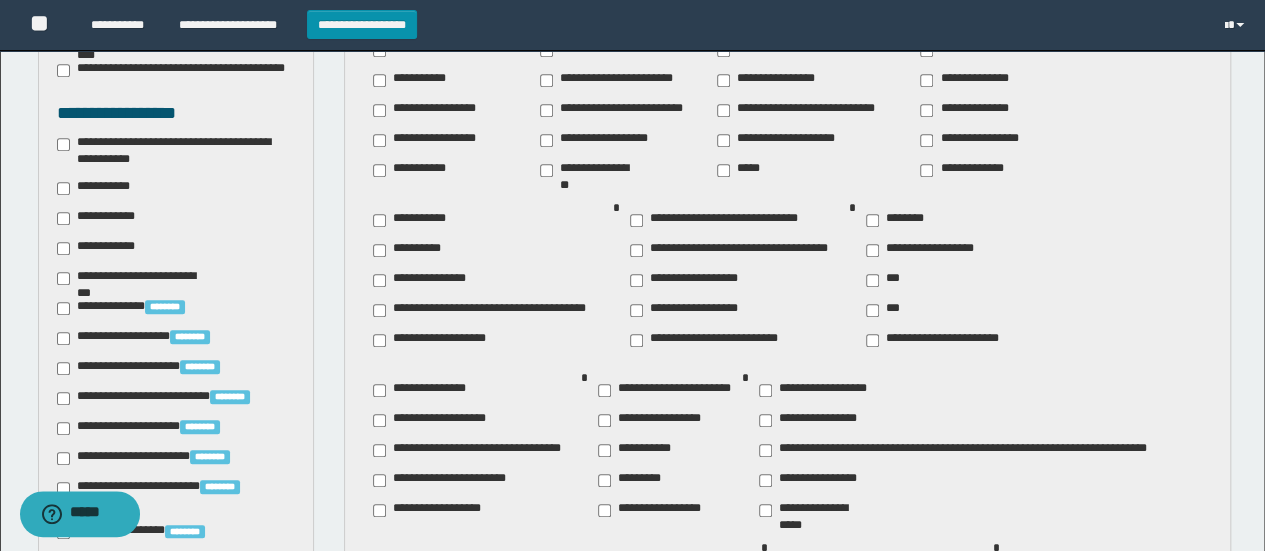 click on "********" at bounding box center (899, 220) 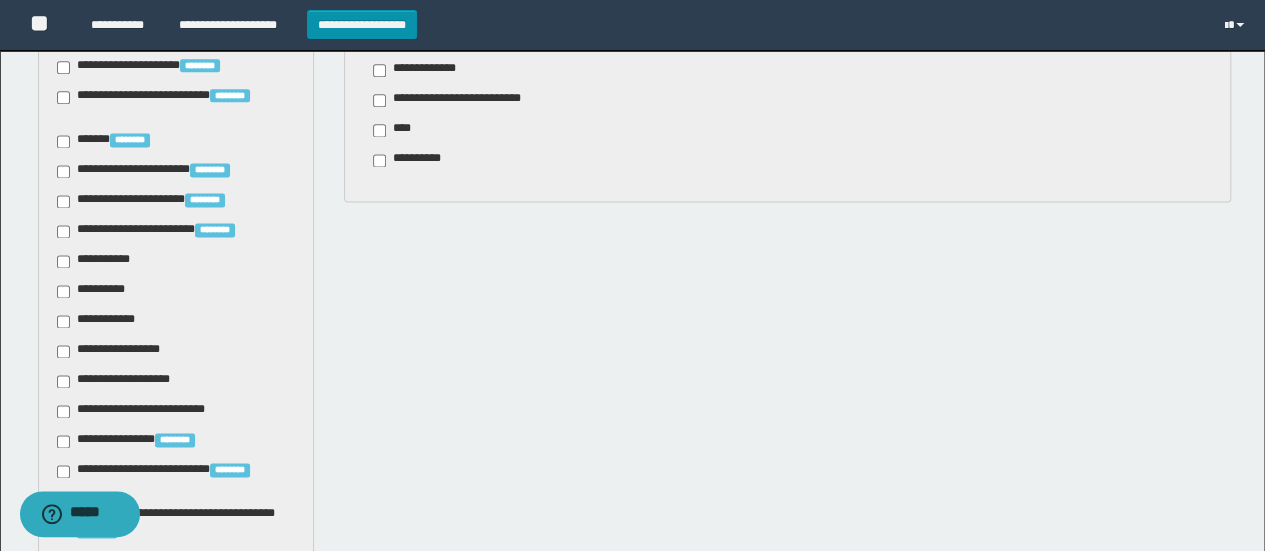 scroll, scrollTop: 1500, scrollLeft: 0, axis: vertical 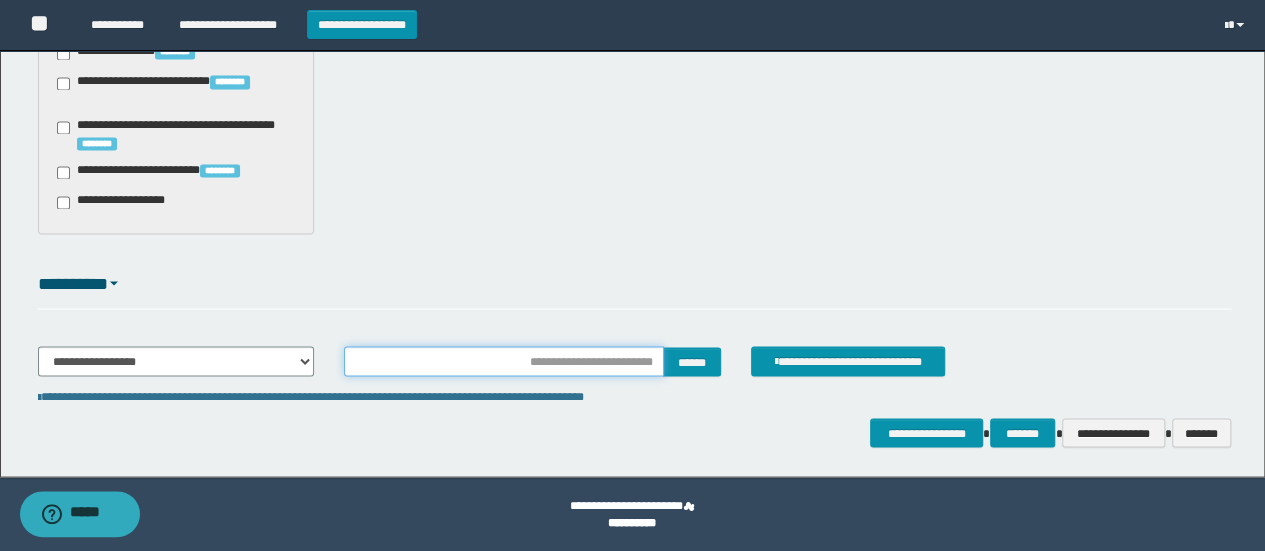 drag, startPoint x: 448, startPoint y: 361, endPoint x: 464, endPoint y: 363, distance: 16.124516 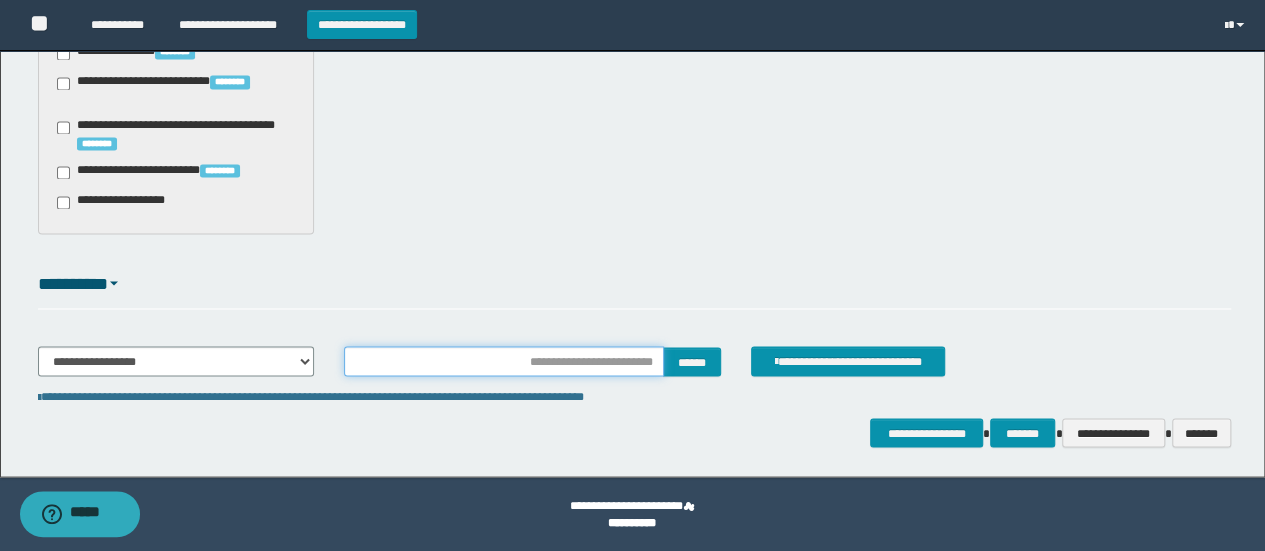 click at bounding box center [504, 361] 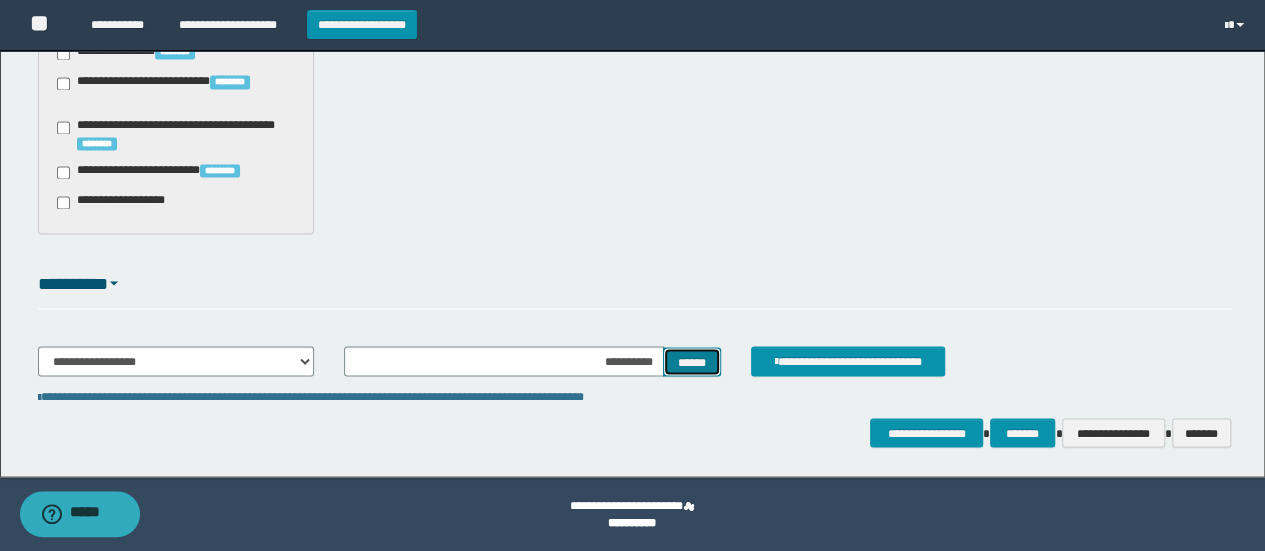 click on "******" at bounding box center (692, 361) 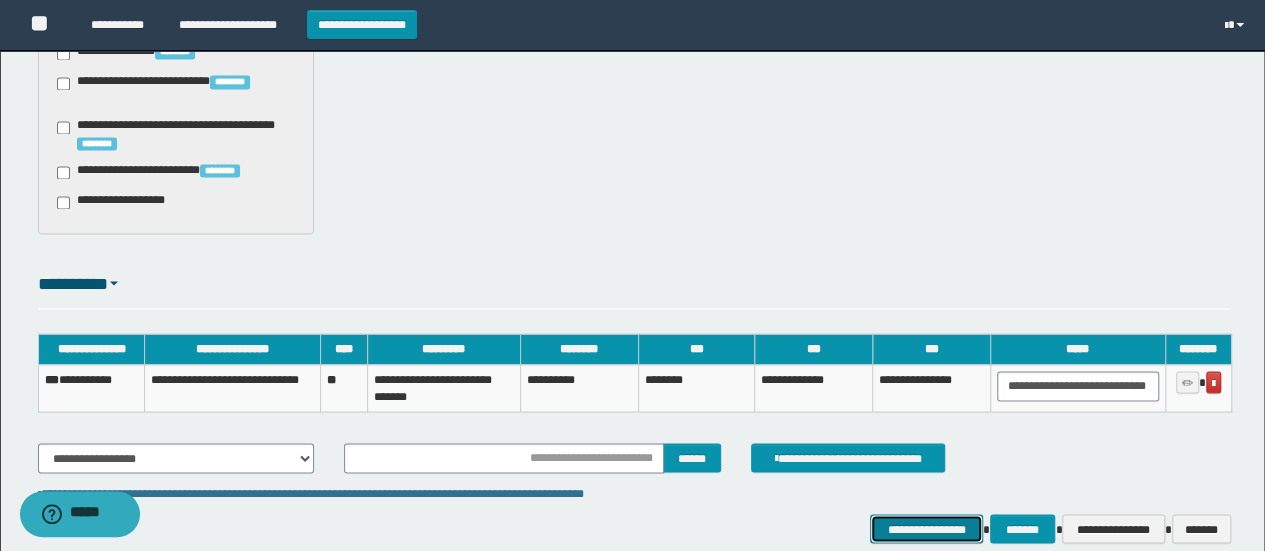 click on "**********" at bounding box center (926, 528) 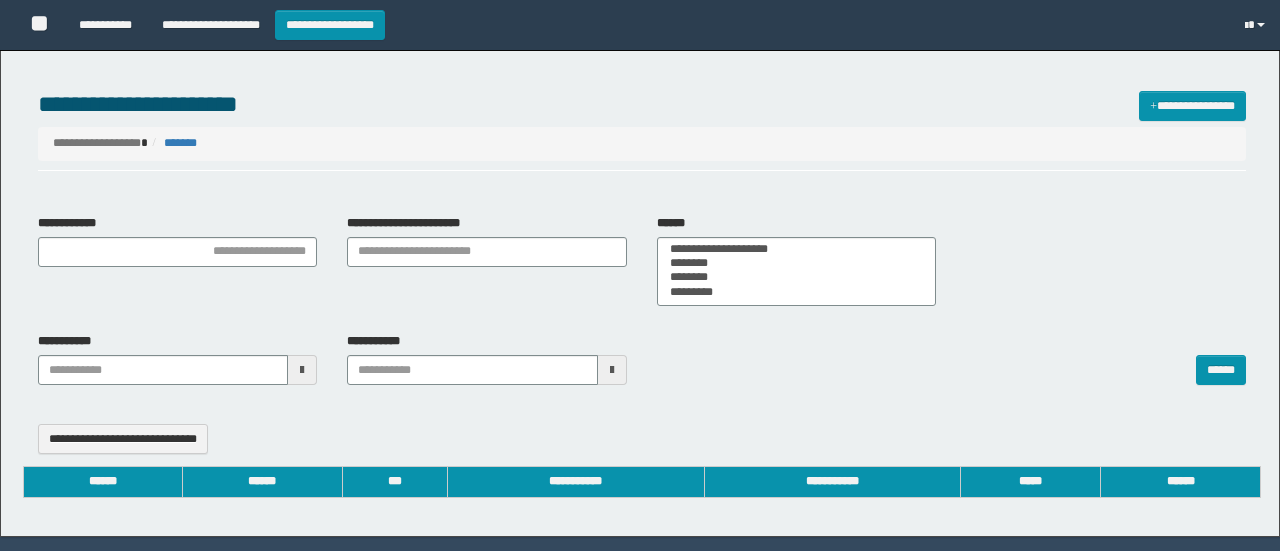 select 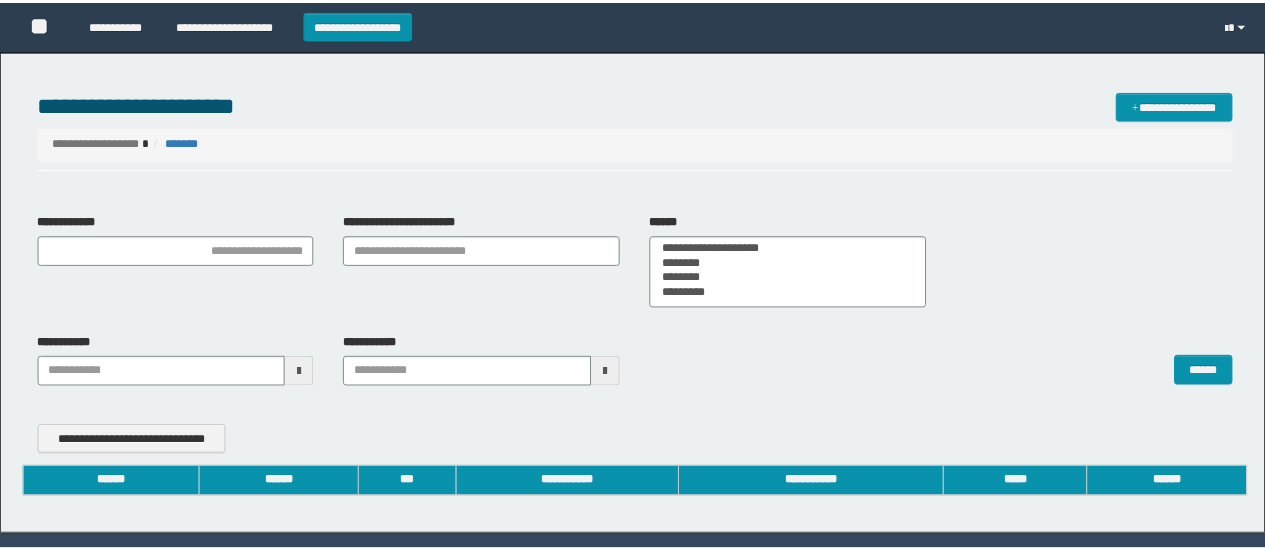 scroll, scrollTop: 0, scrollLeft: 0, axis: both 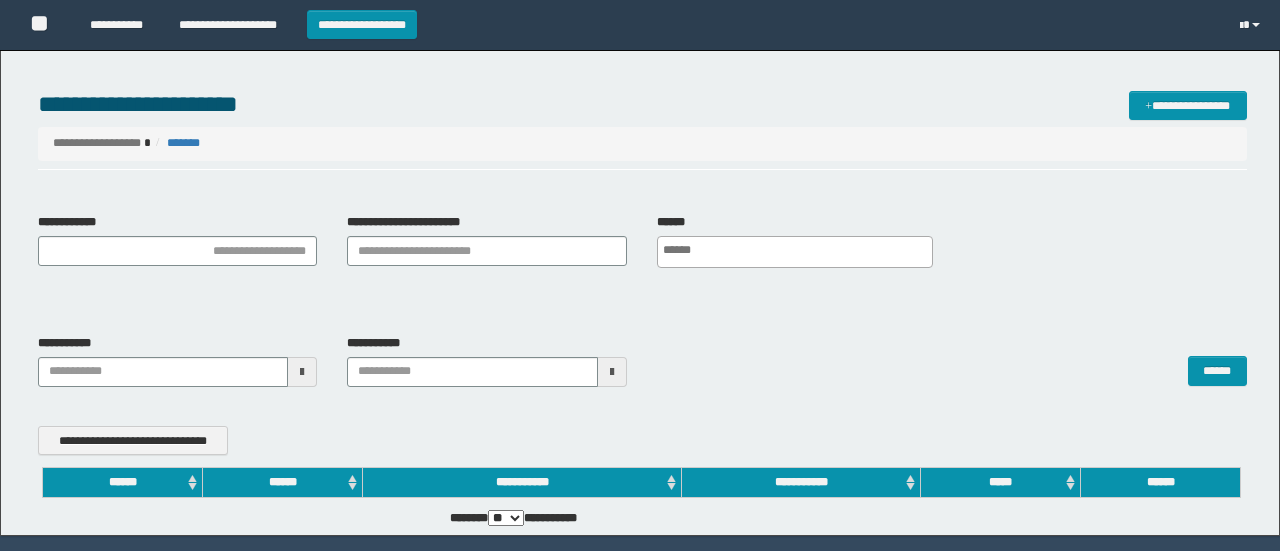 type on "**********" 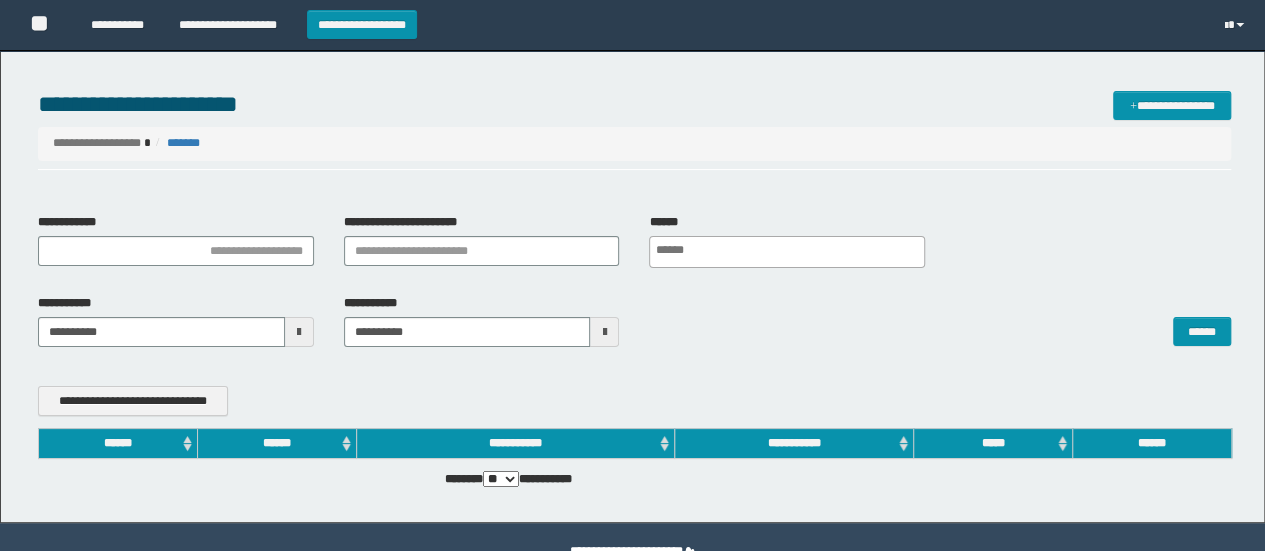 scroll, scrollTop: 0, scrollLeft: 0, axis: both 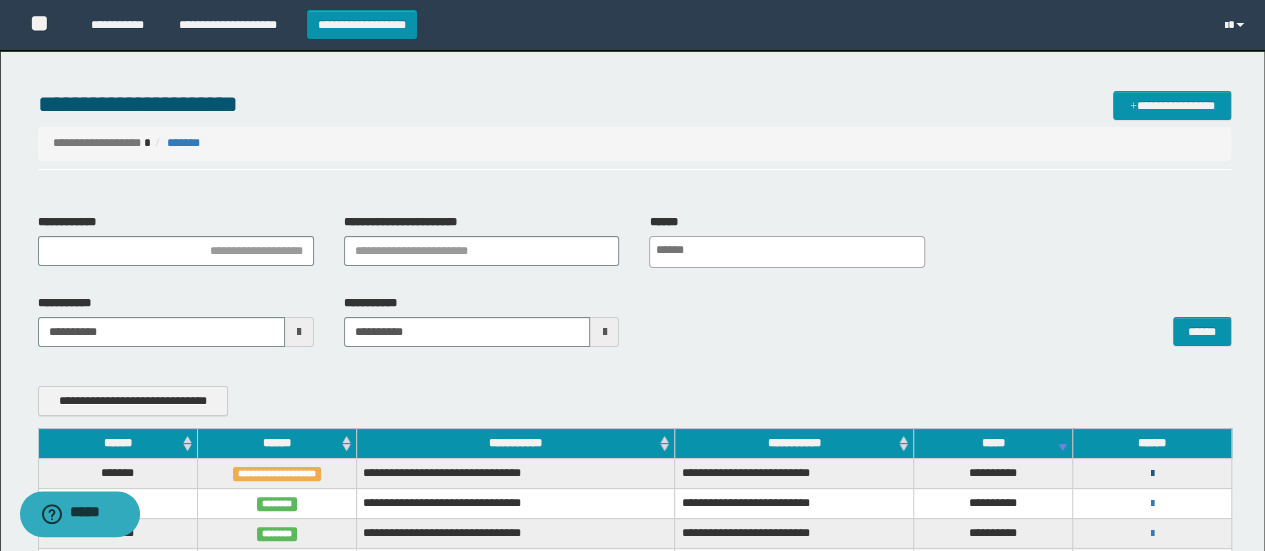 click on "**********" at bounding box center [1152, 473] 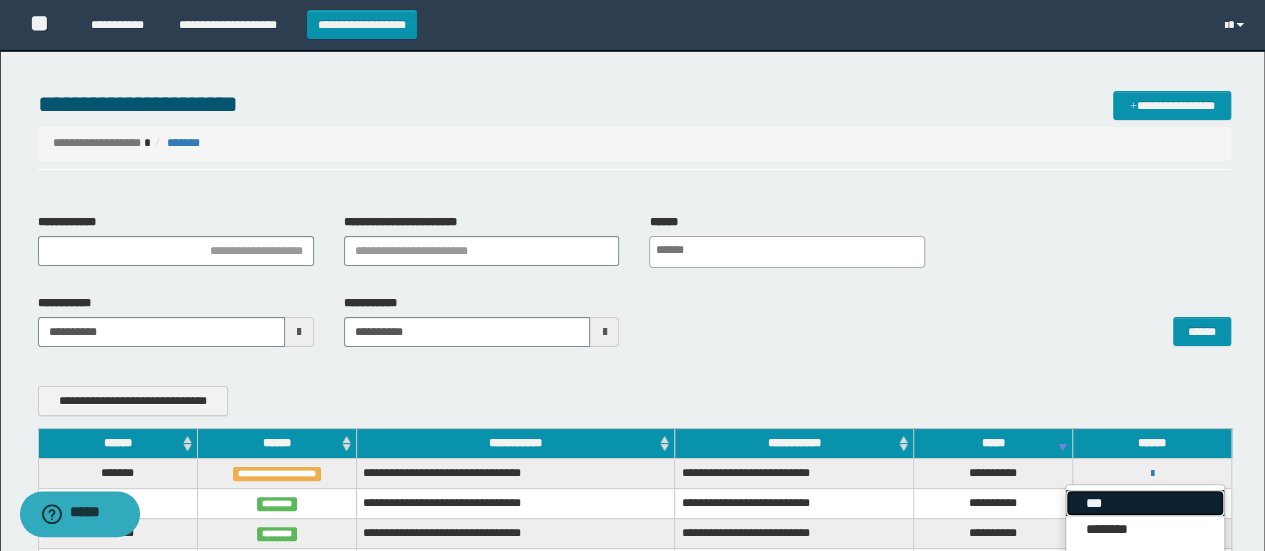 click on "***" at bounding box center (1145, 503) 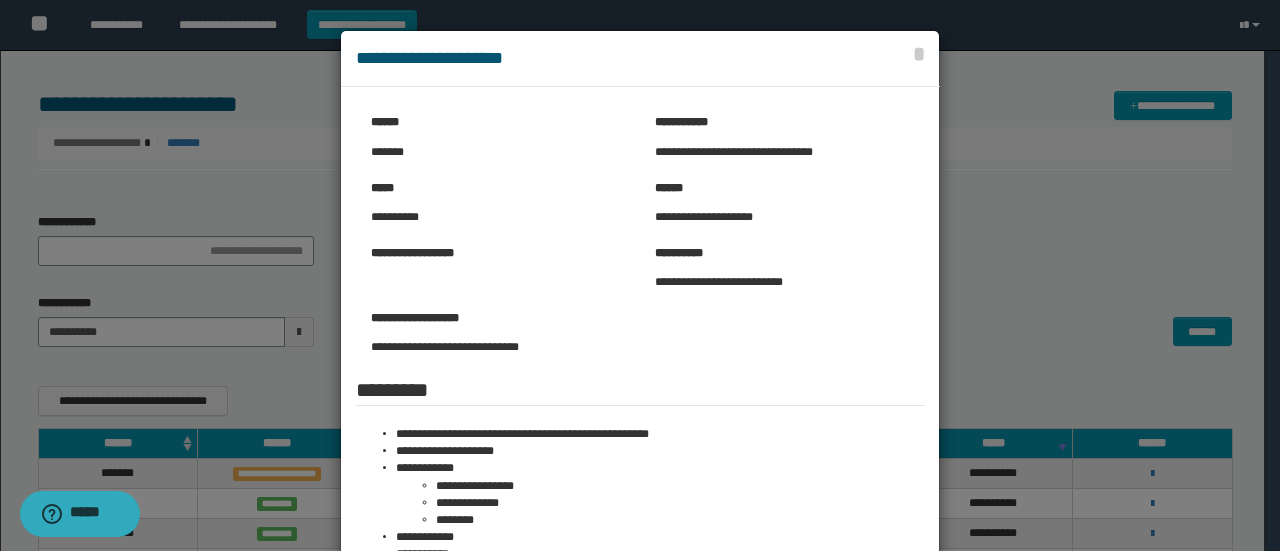 click on "**********" at bounding box center (640, 59) 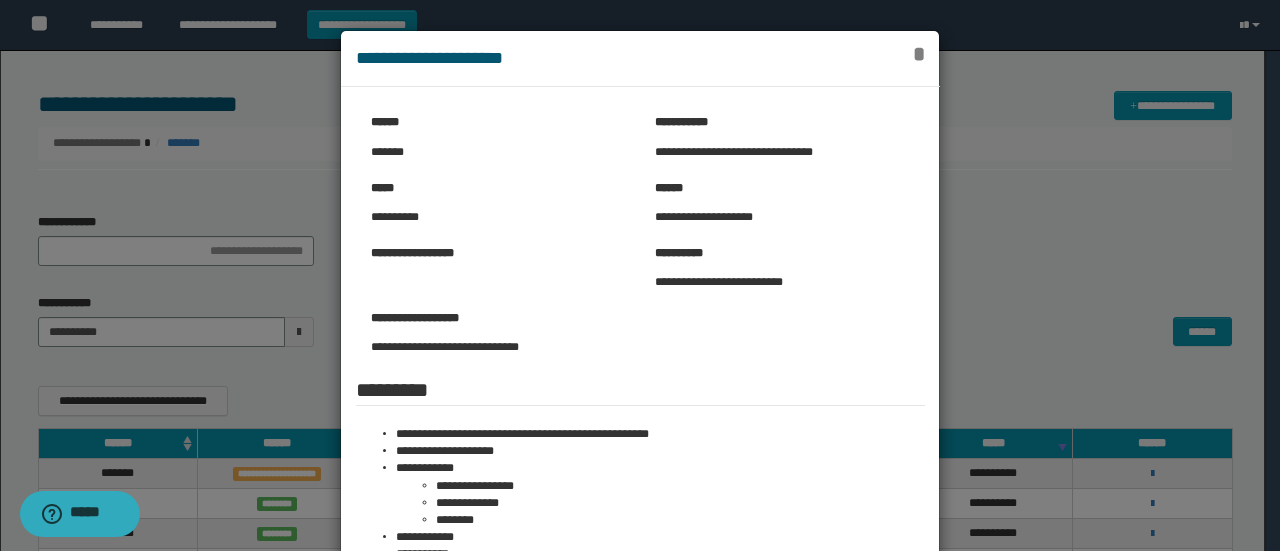 click on "*" at bounding box center [918, 54] 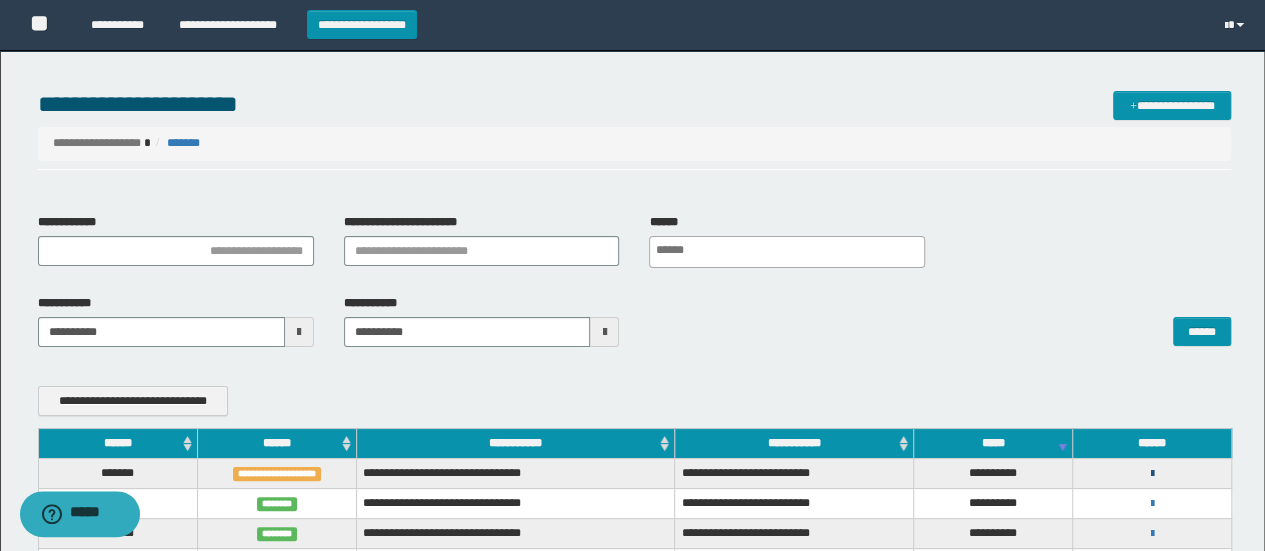 click at bounding box center (1152, 474) 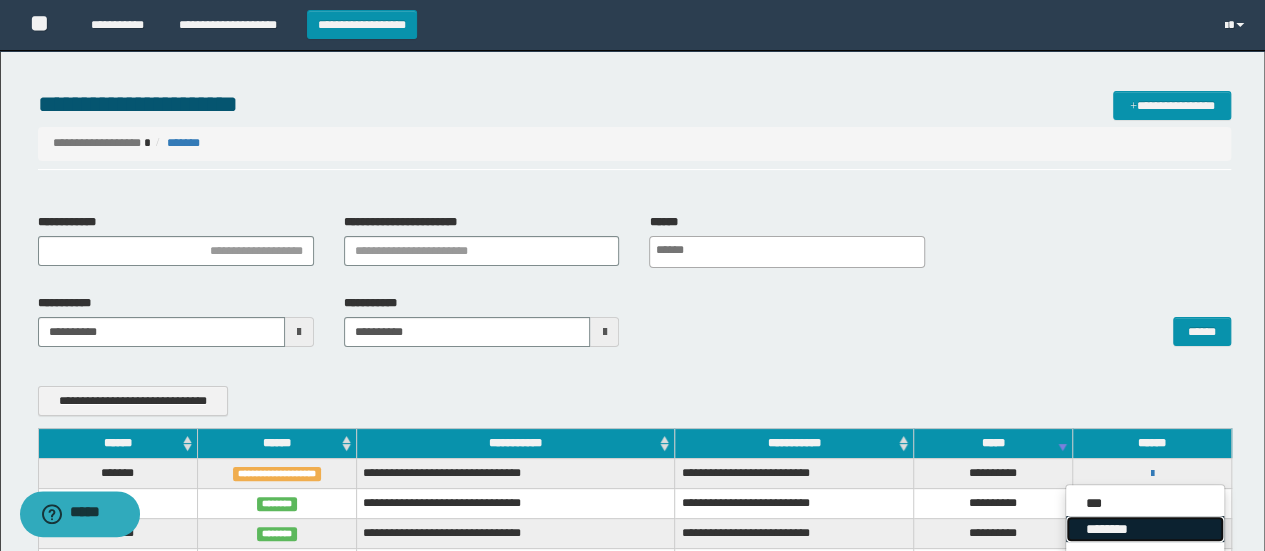 click on "********" at bounding box center [1145, 529] 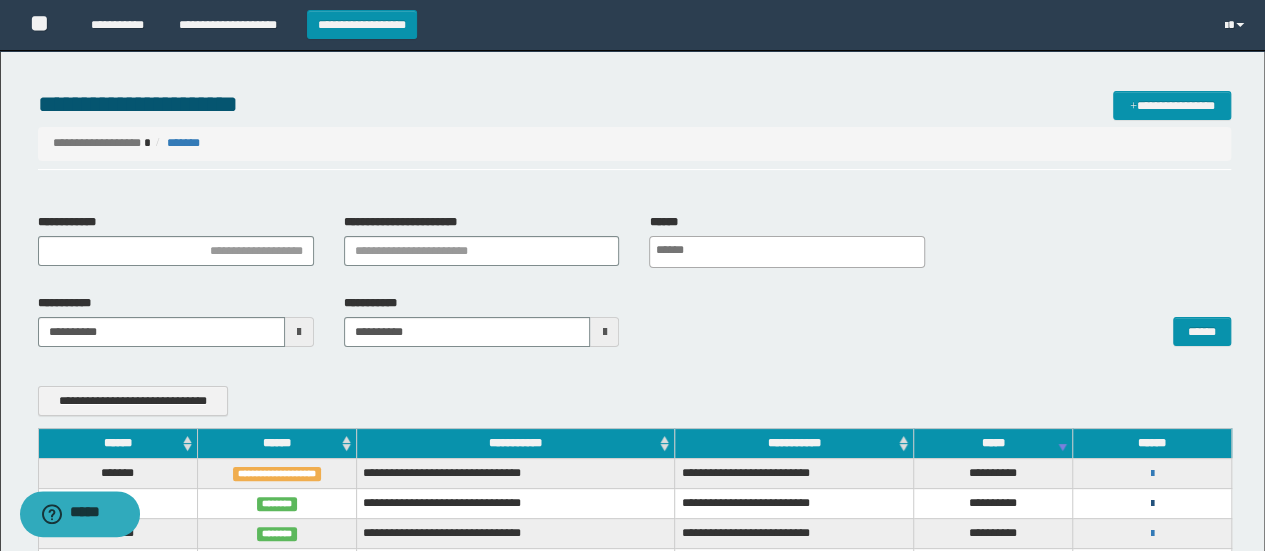 click at bounding box center (1152, 504) 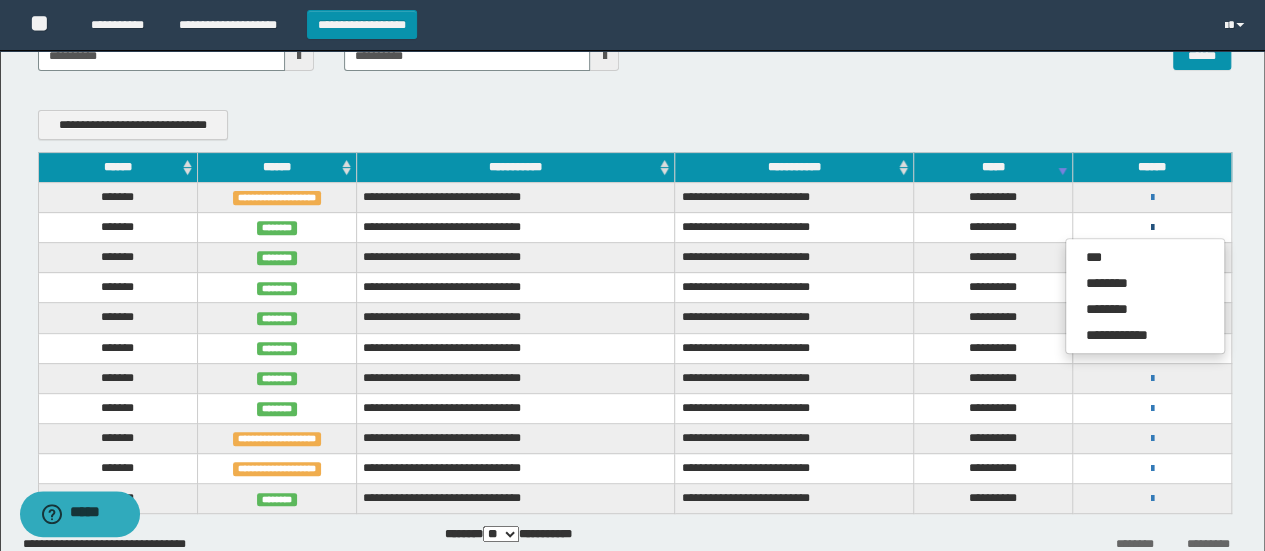 scroll, scrollTop: 300, scrollLeft: 0, axis: vertical 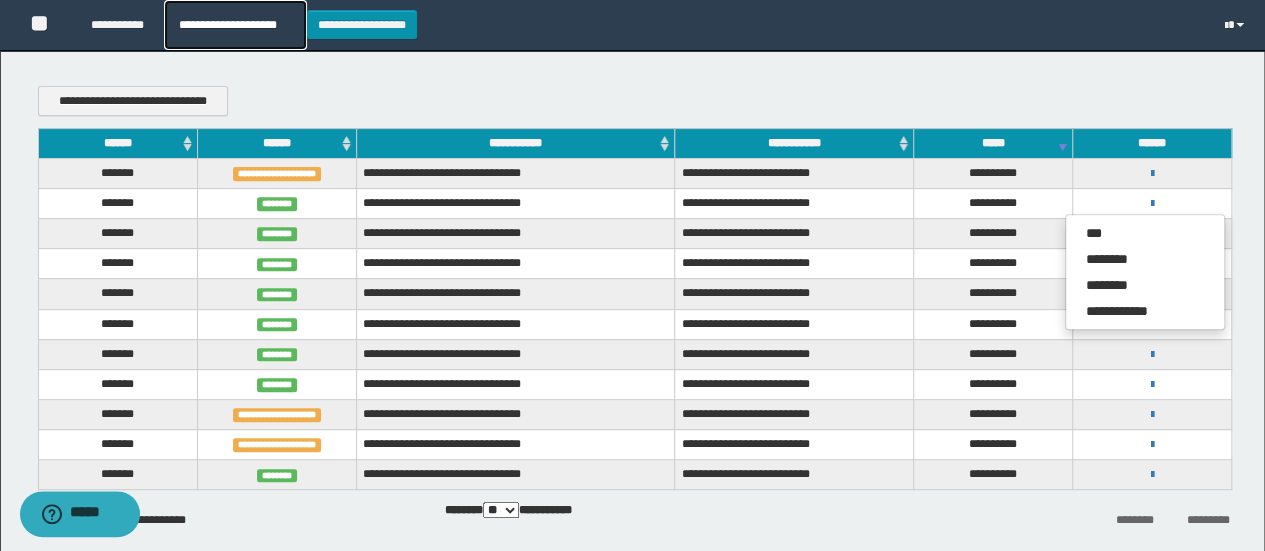 click on "**********" at bounding box center (235, 25) 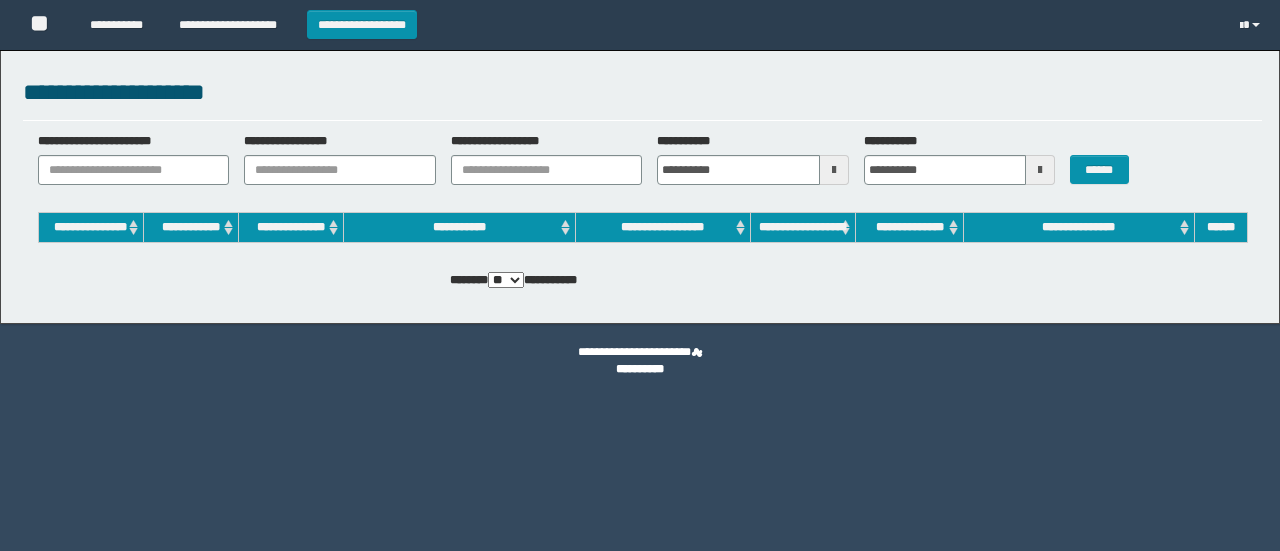 scroll, scrollTop: 0, scrollLeft: 0, axis: both 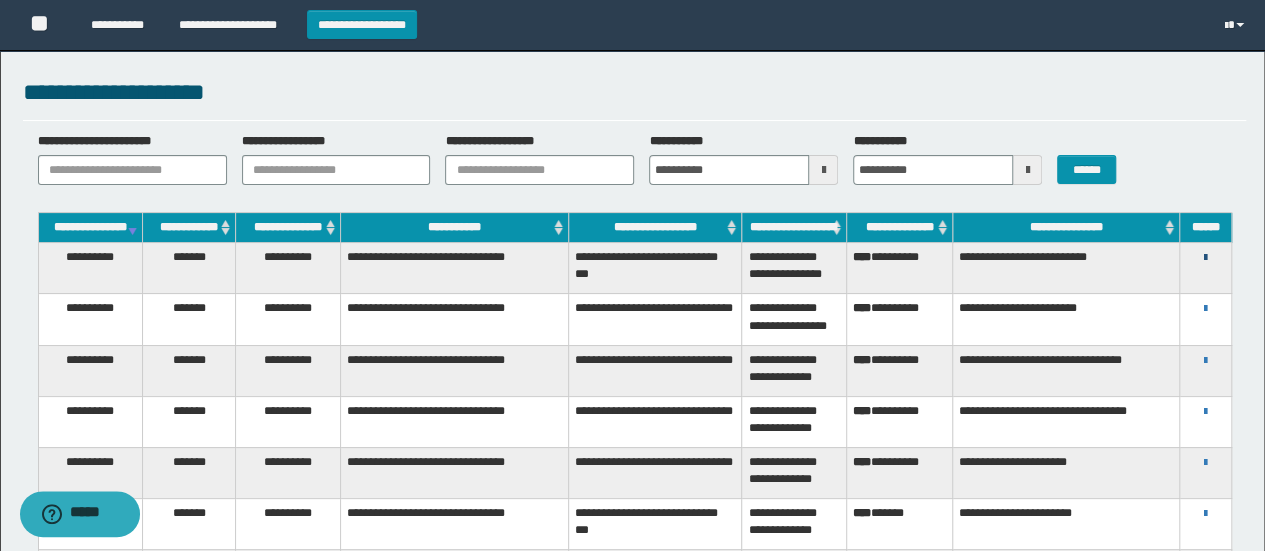 drag, startPoint x: 1210, startPoint y: 264, endPoint x: 1205, endPoint y: 277, distance: 13.928389 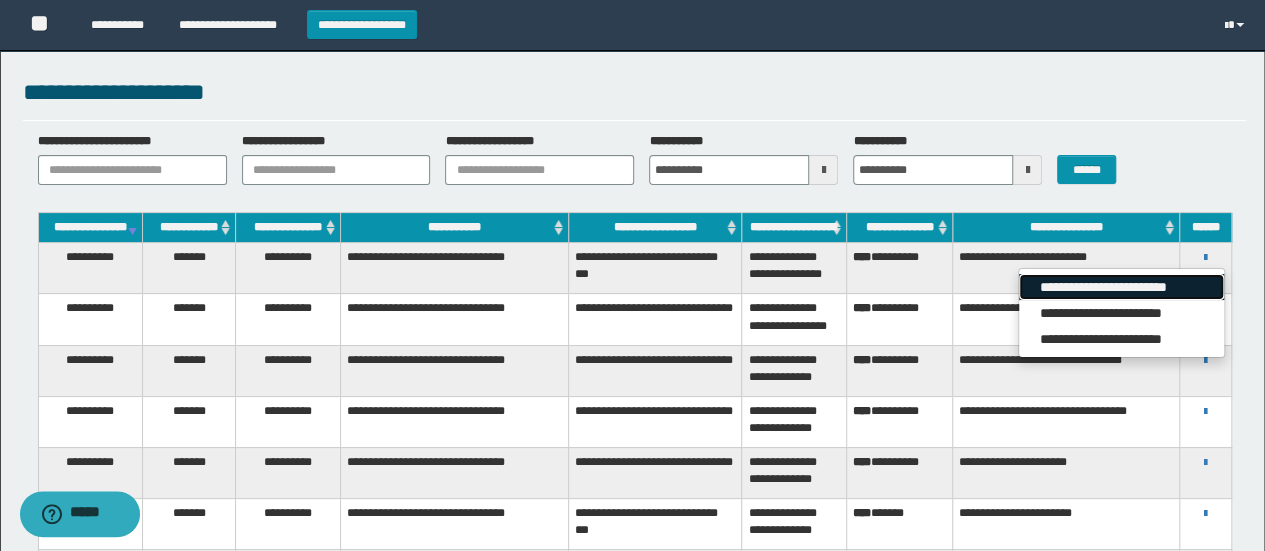 click on "**********" at bounding box center (1121, 287) 